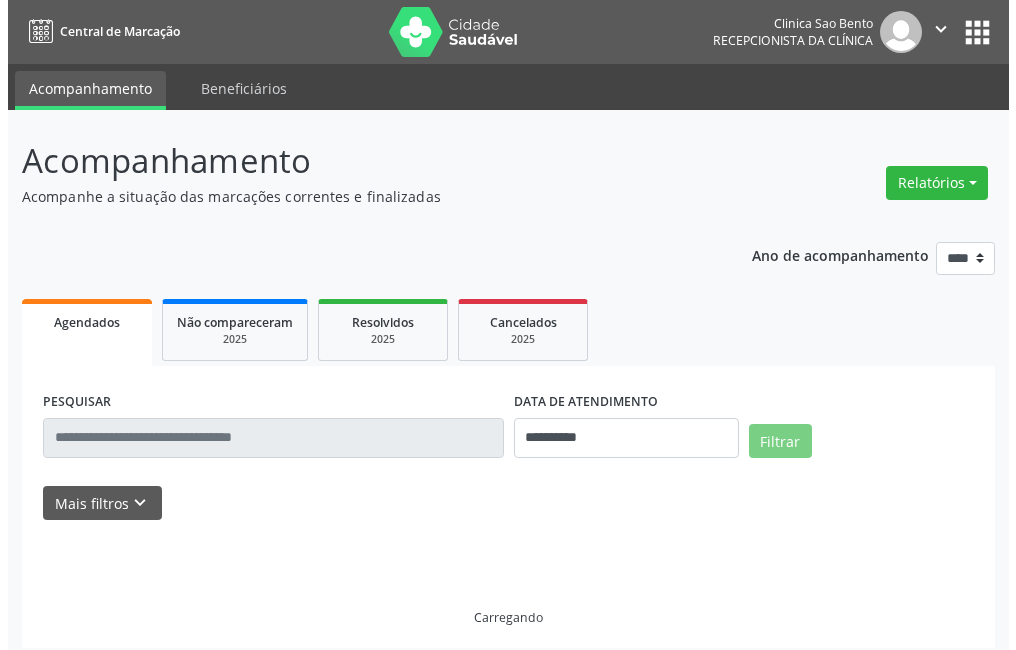 scroll, scrollTop: 0, scrollLeft: 0, axis: both 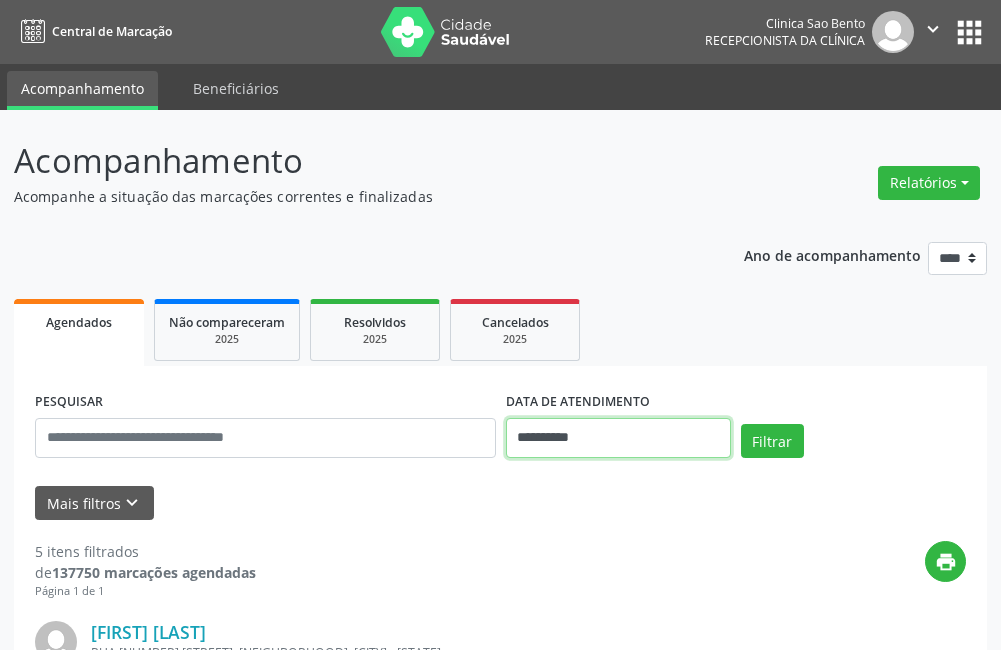 click on "**********" at bounding box center [618, 438] 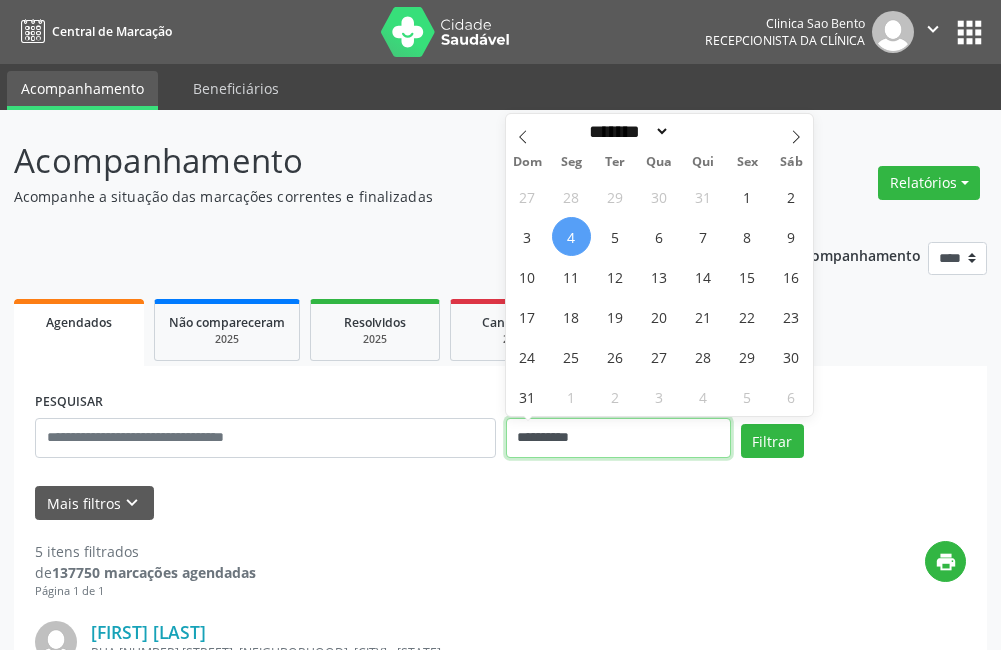 click on "**********" at bounding box center [618, 438] 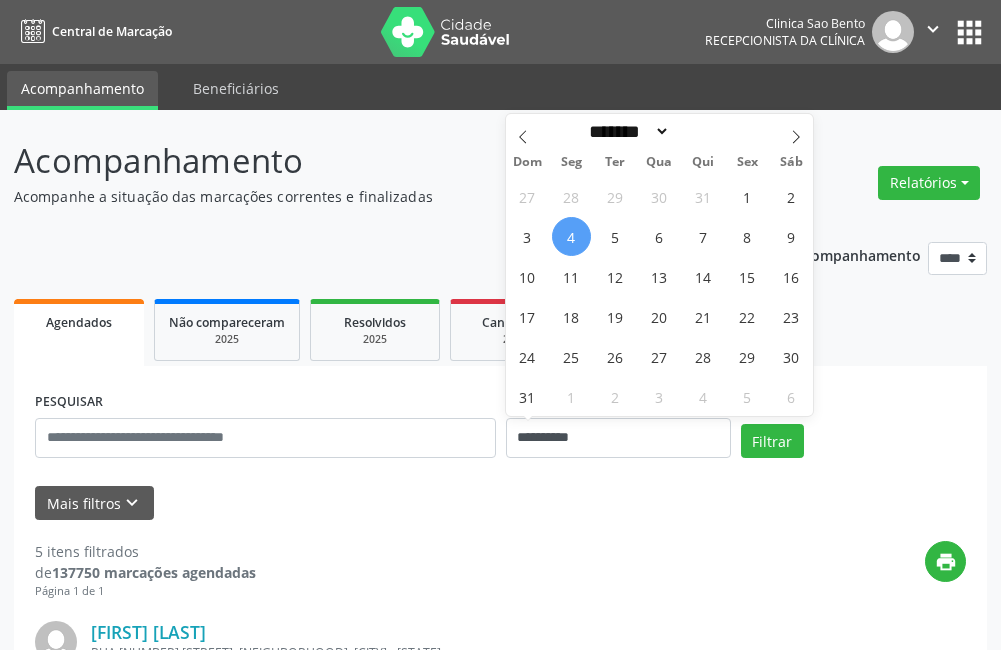 select on "*" 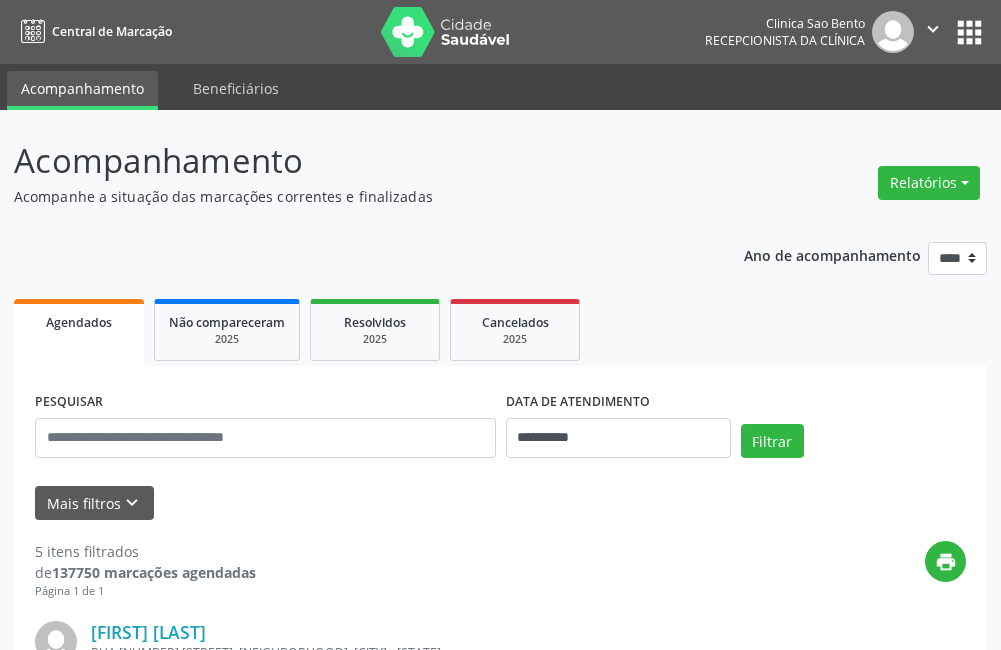 drag, startPoint x: 548, startPoint y: 427, endPoint x: 594, endPoint y: 549, distance: 130.38405 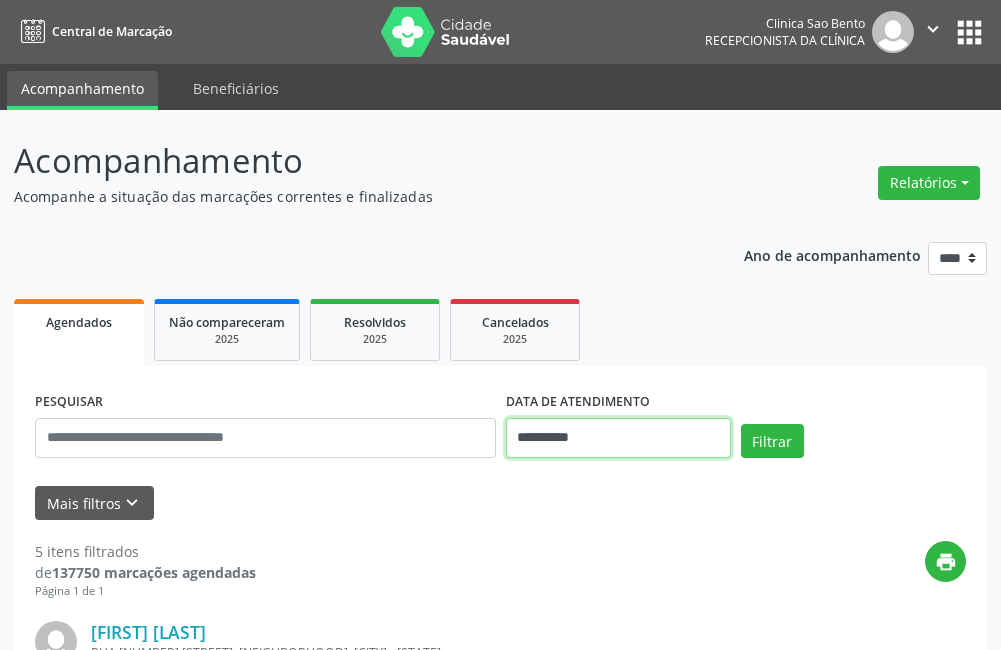 click on "**********" at bounding box center (618, 438) 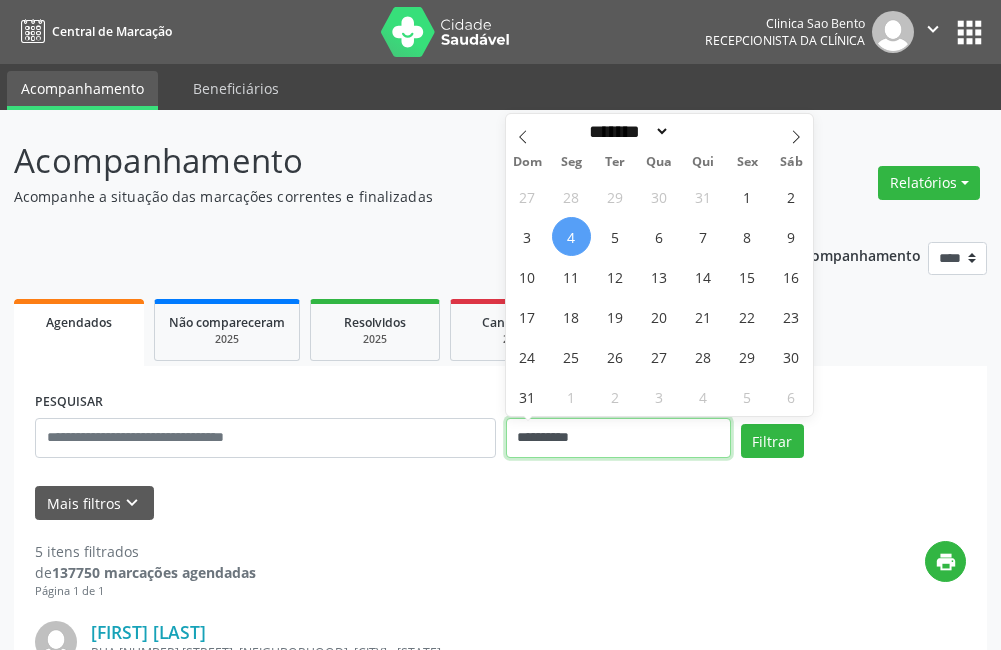 click on "**********" at bounding box center (618, 438) 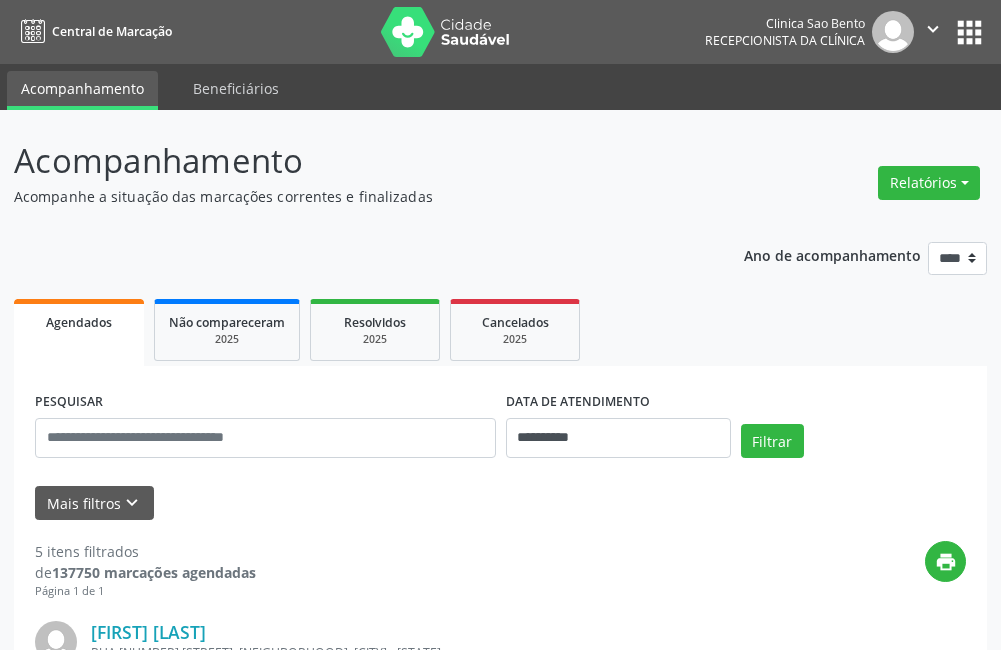 drag, startPoint x: 528, startPoint y: 442, endPoint x: 548, endPoint y: 510, distance: 70.88018 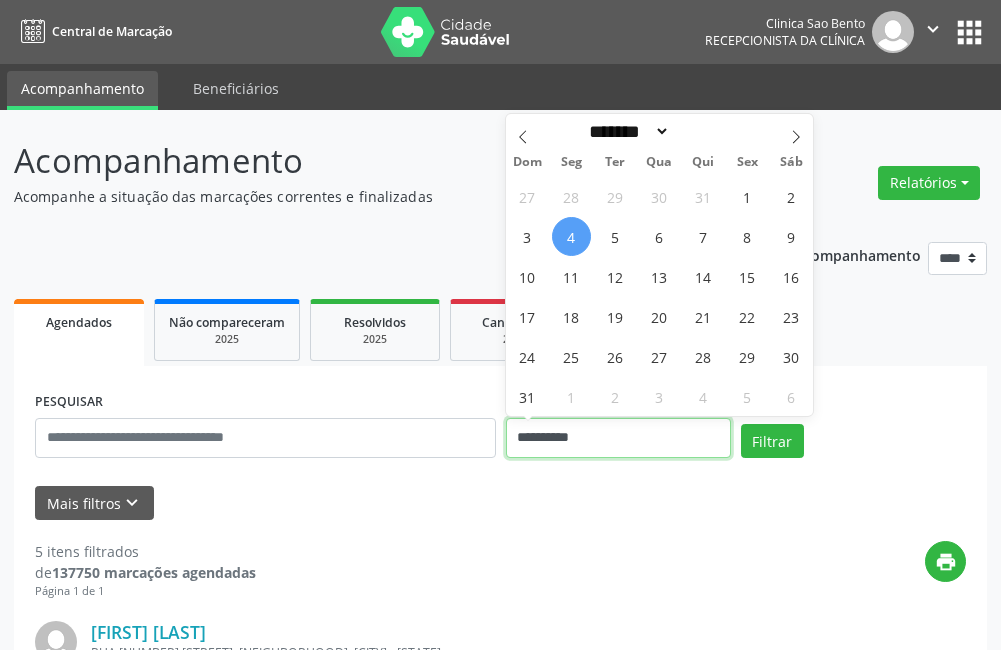 drag, startPoint x: 513, startPoint y: 432, endPoint x: 593, endPoint y: 433, distance: 80.00625 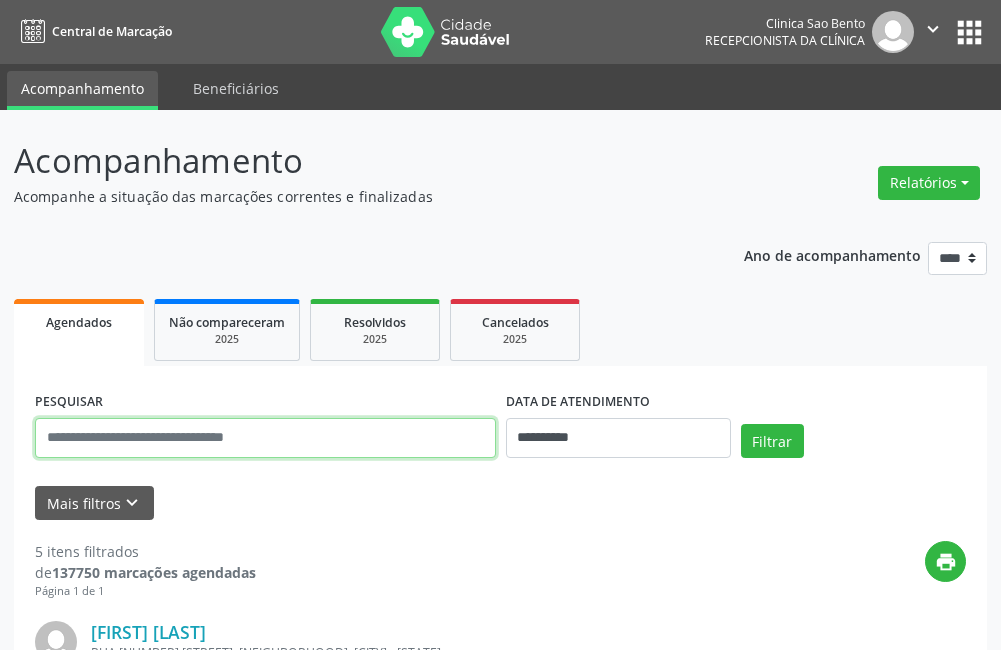 paste on "**********" 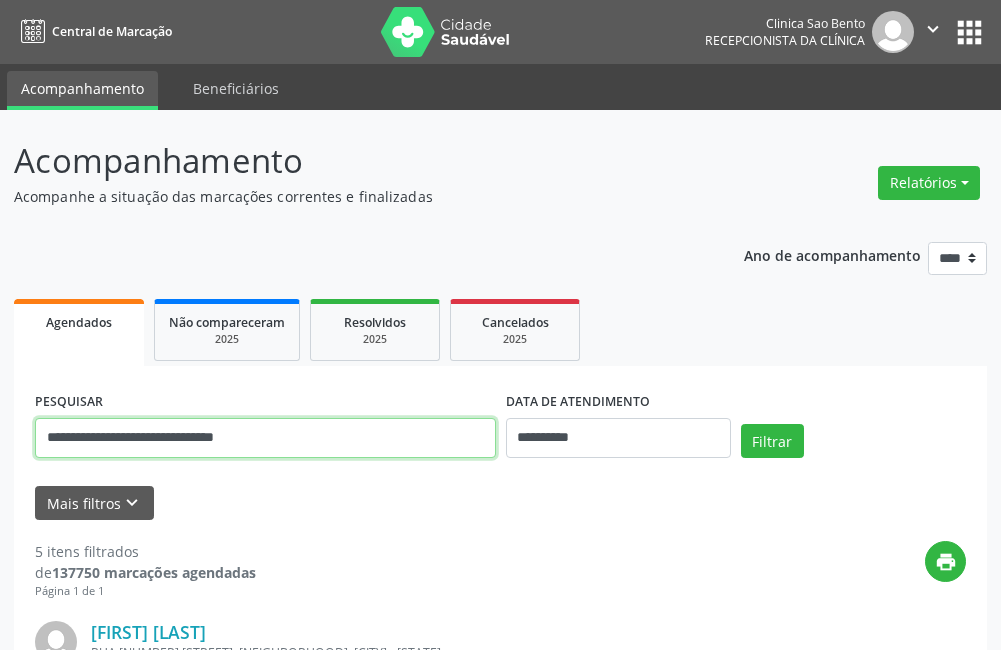 type on "**********" 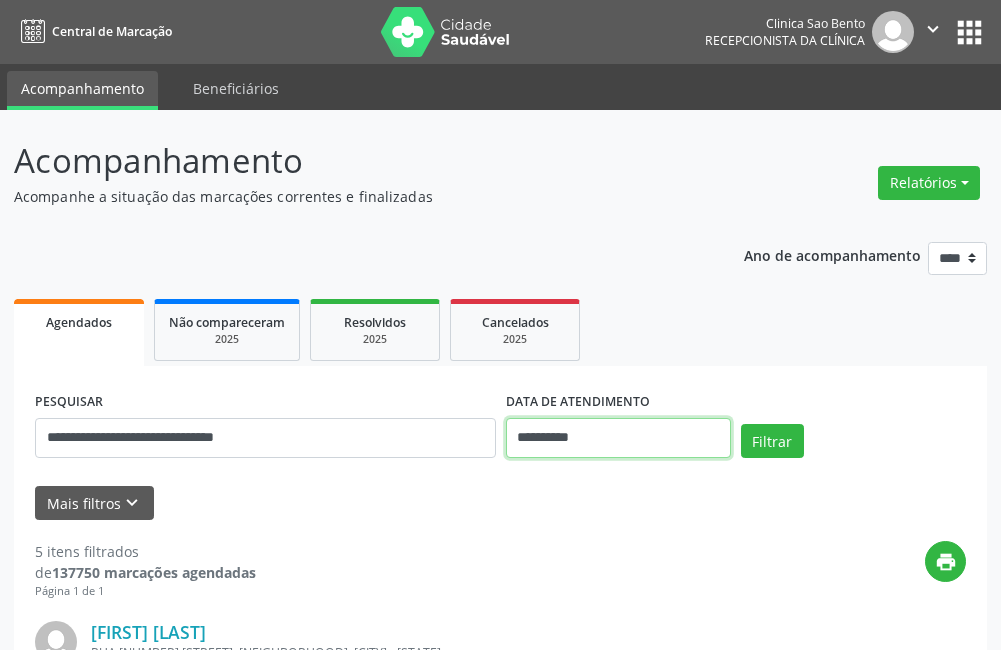 click on "**********" at bounding box center [618, 438] 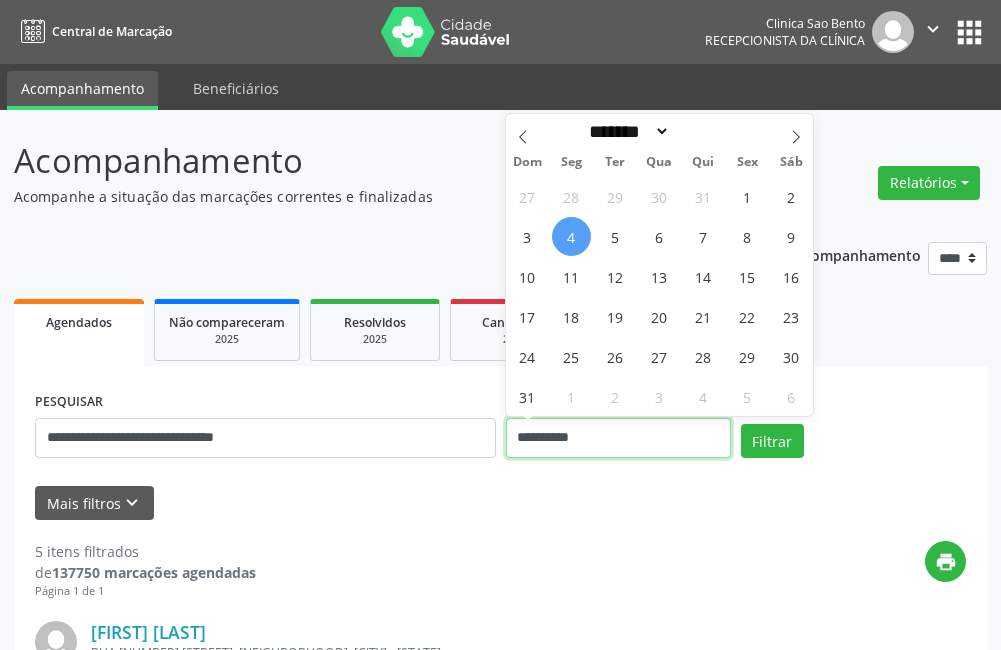 click on "**********" at bounding box center (618, 438) 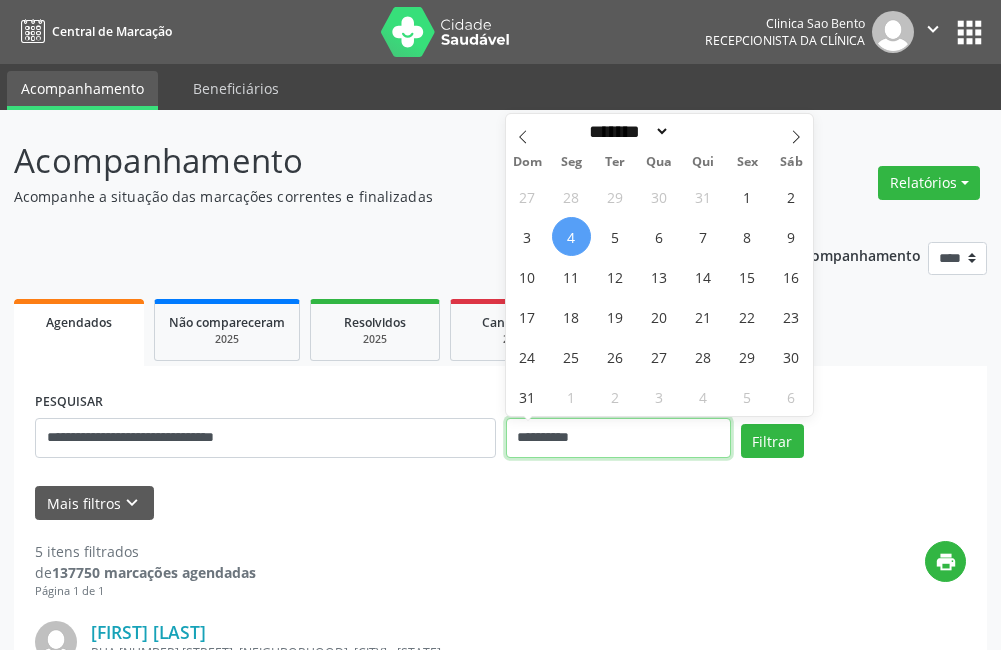 drag, startPoint x: 548, startPoint y: 438, endPoint x: 602, endPoint y: 431, distance: 54.451813 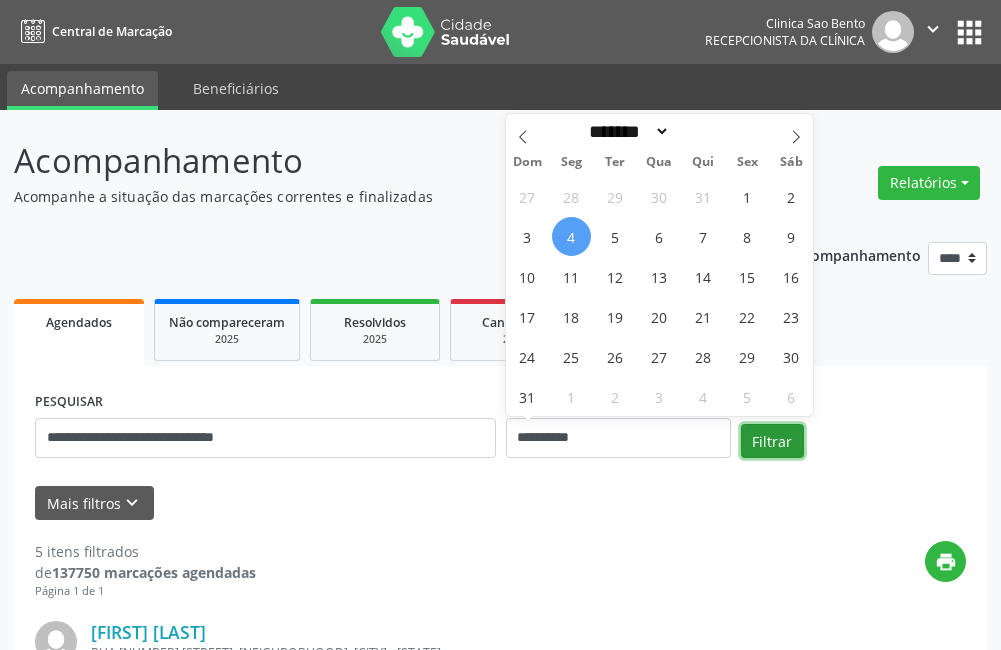 drag, startPoint x: 563, startPoint y: 447, endPoint x: 767, endPoint y: 435, distance: 204.35263 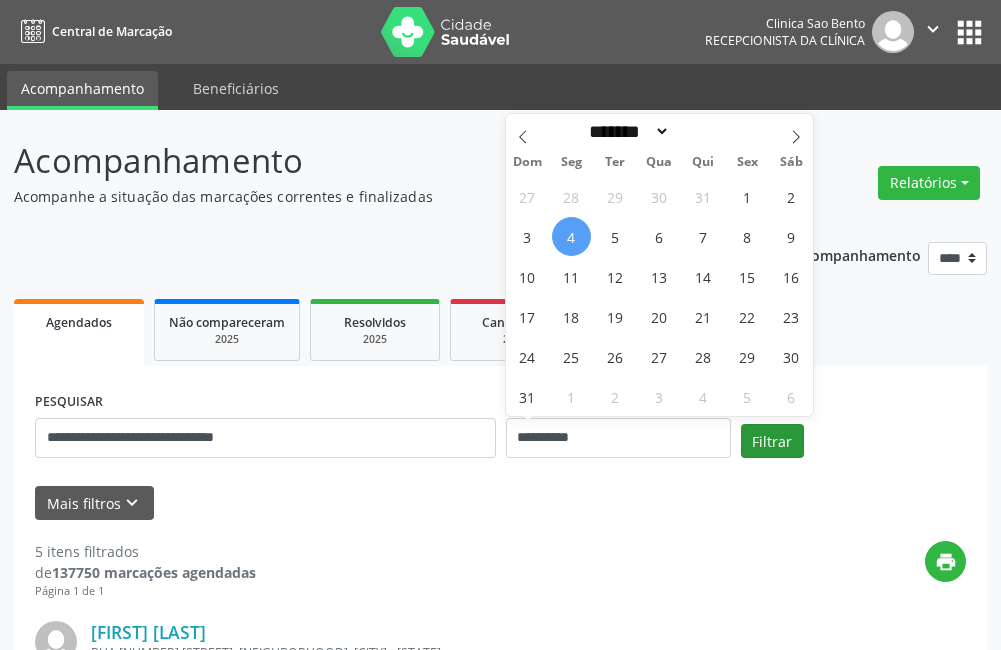 select on "*" 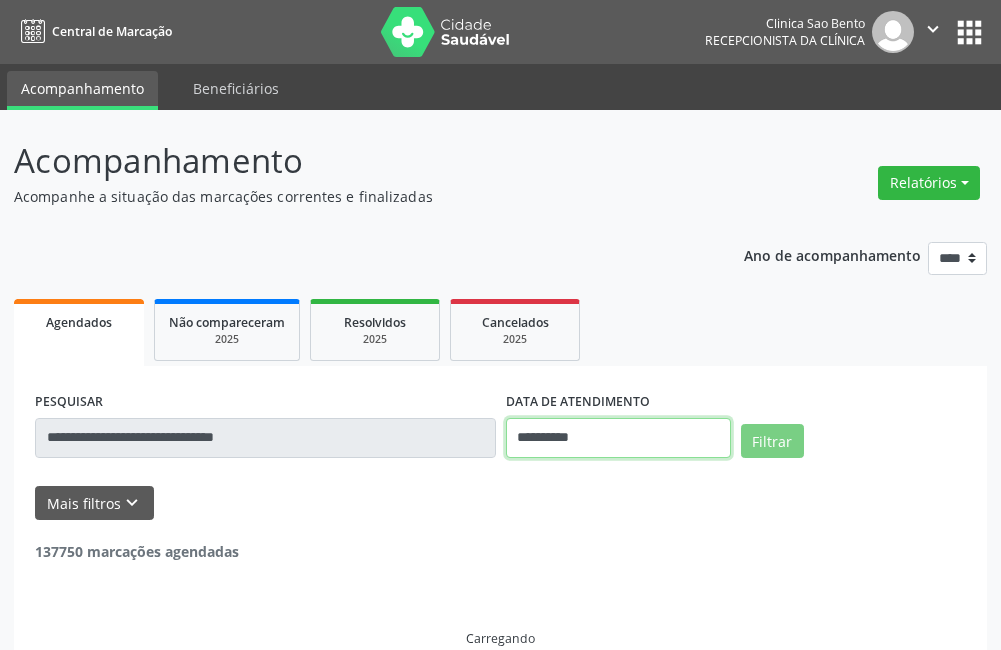 click on "**********" at bounding box center (618, 438) 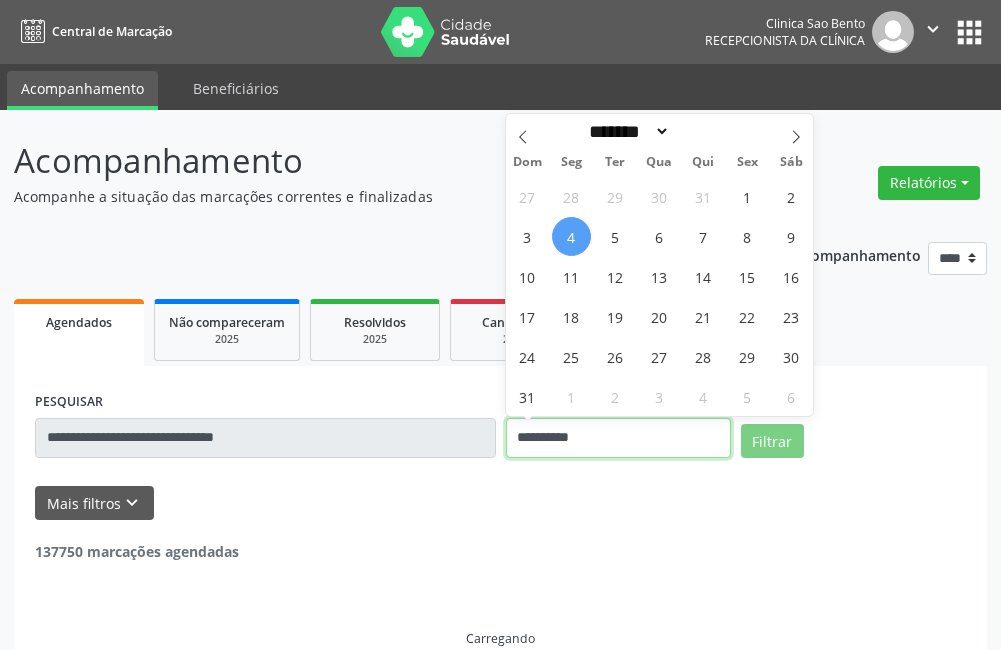click on "**********" at bounding box center (618, 438) 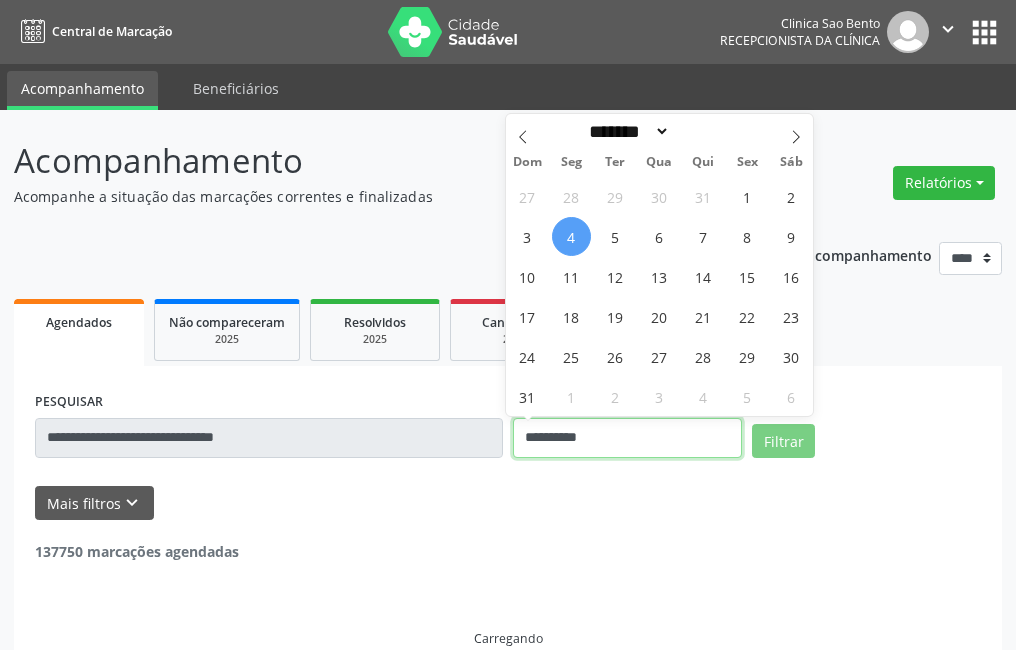 click on "**********" at bounding box center [627, 438] 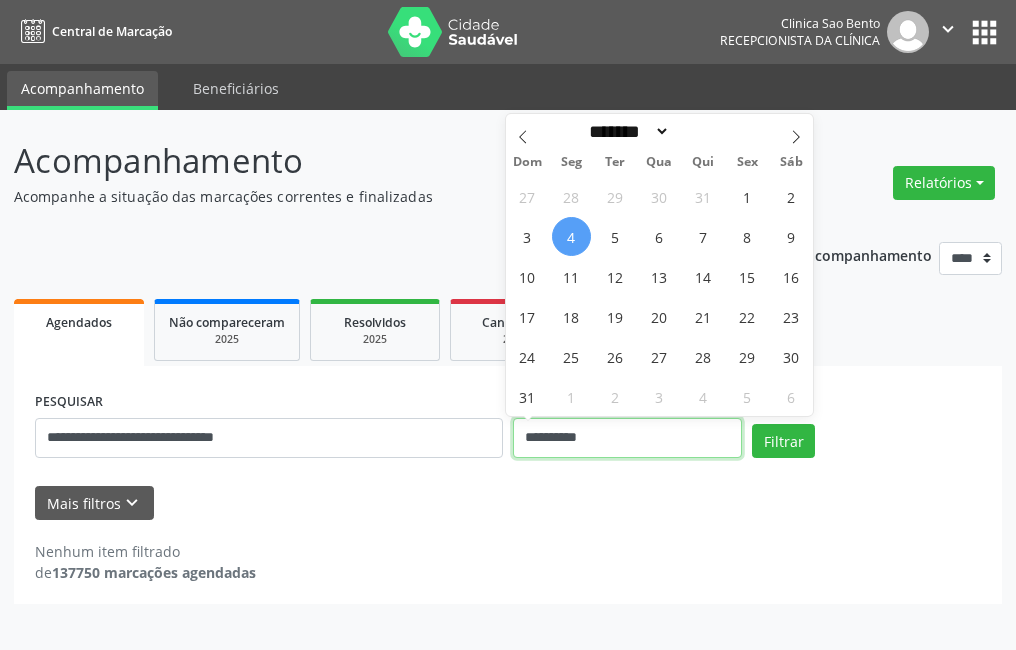 click on "**********" at bounding box center [627, 438] 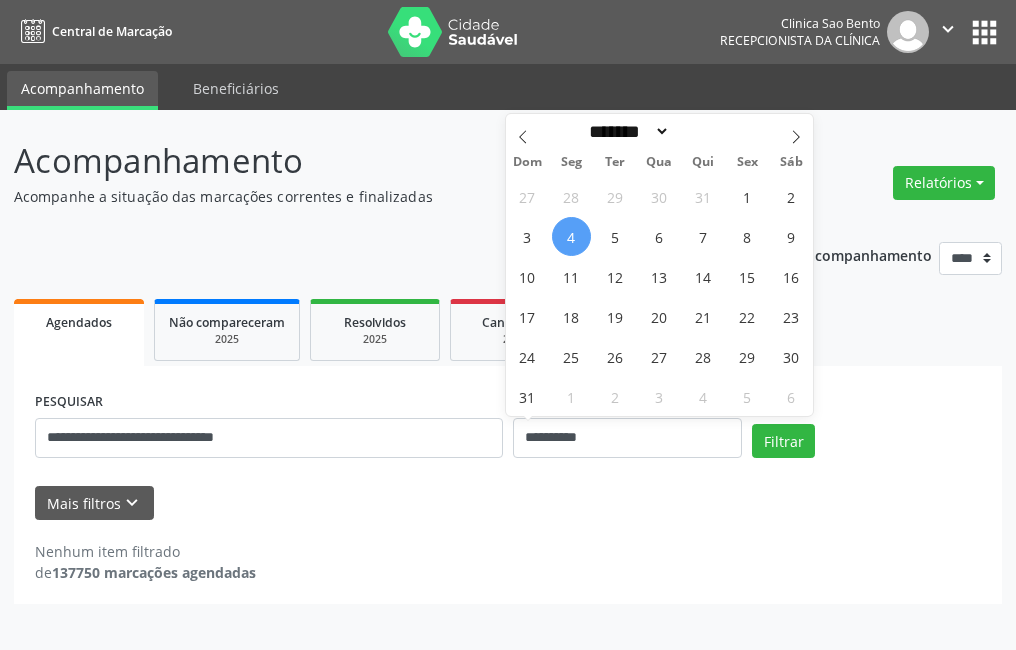 drag, startPoint x: 517, startPoint y: 440, endPoint x: 609, endPoint y: 491, distance: 105.1903 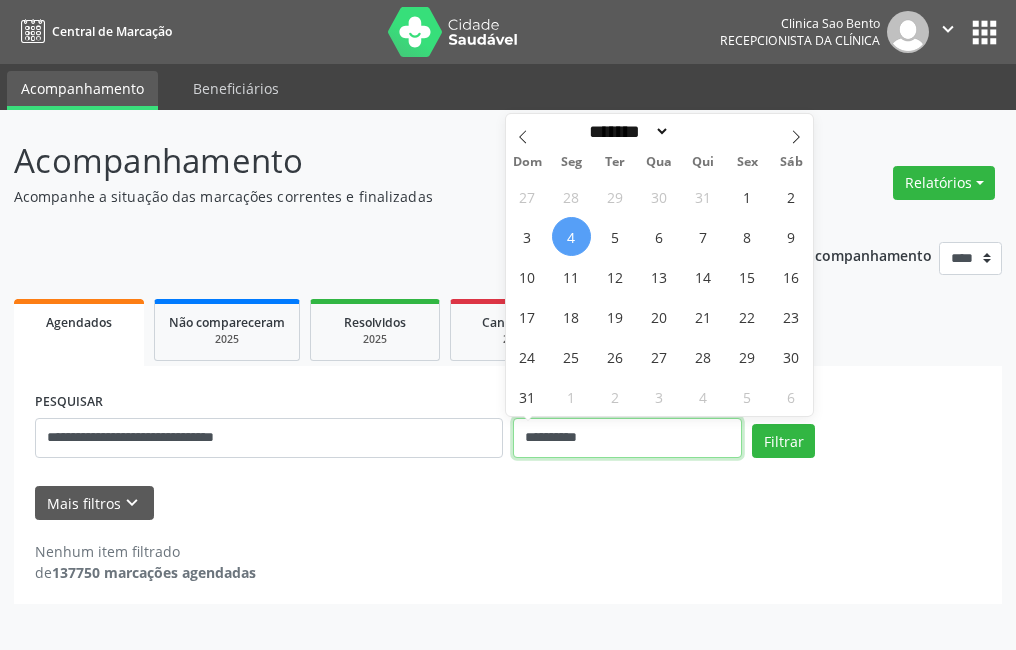 drag, startPoint x: 524, startPoint y: 434, endPoint x: 623, endPoint y: 428, distance: 99.18165 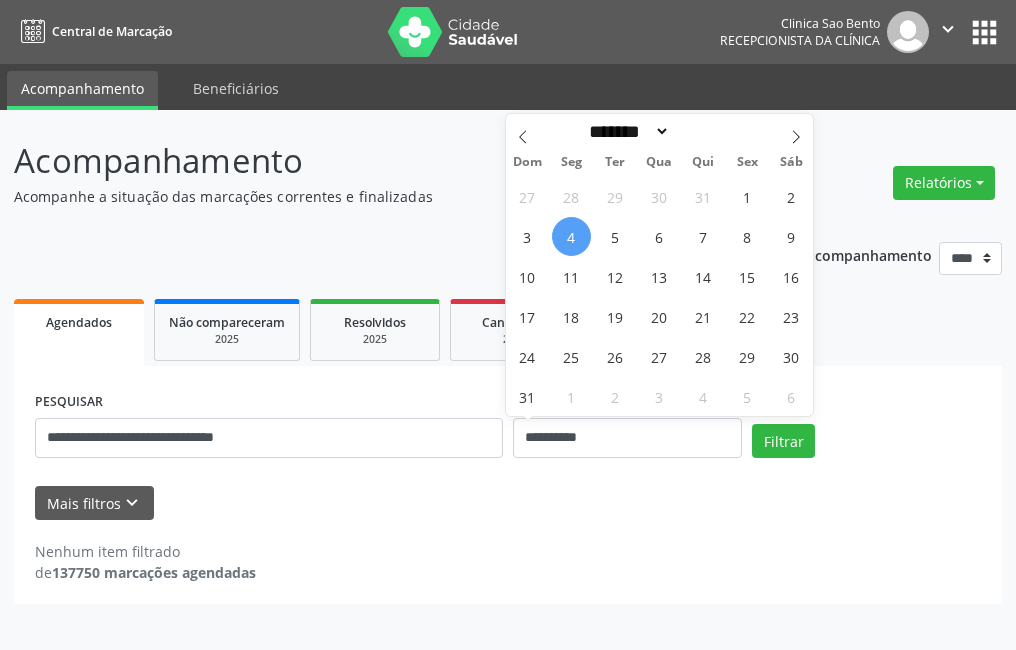 select on "*" 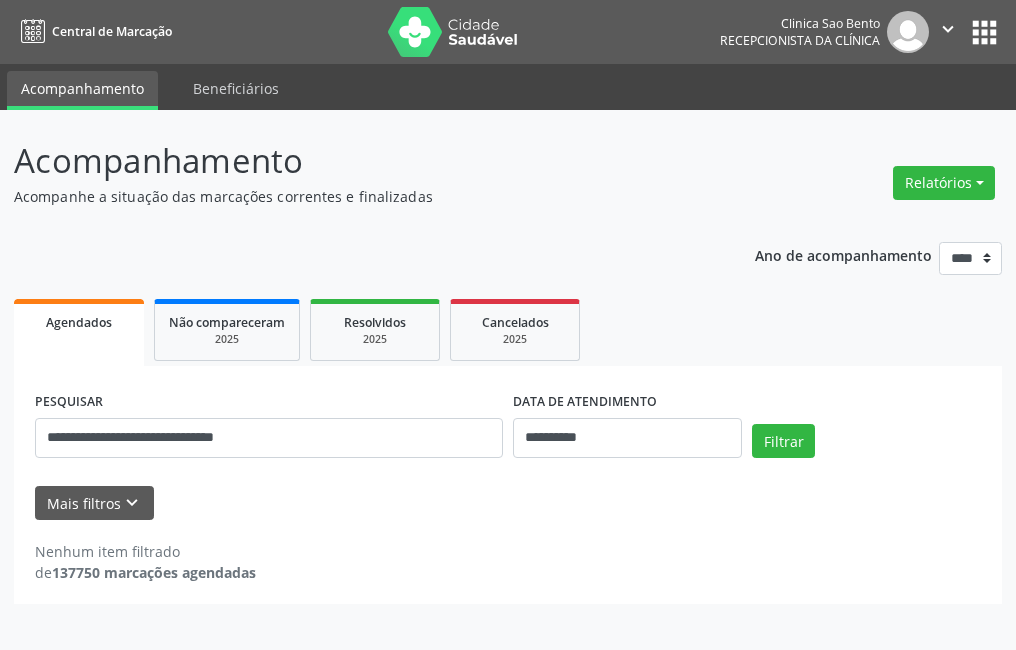 drag, startPoint x: 623, startPoint y: 428, endPoint x: 633, endPoint y: 523, distance: 95.524864 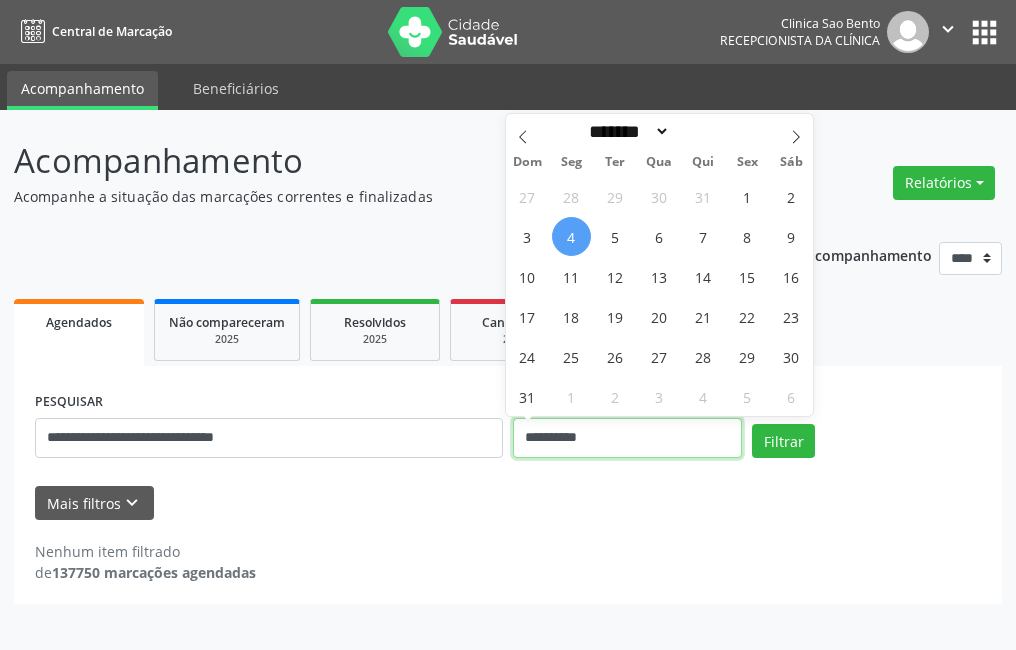 click on "**********" at bounding box center [627, 438] 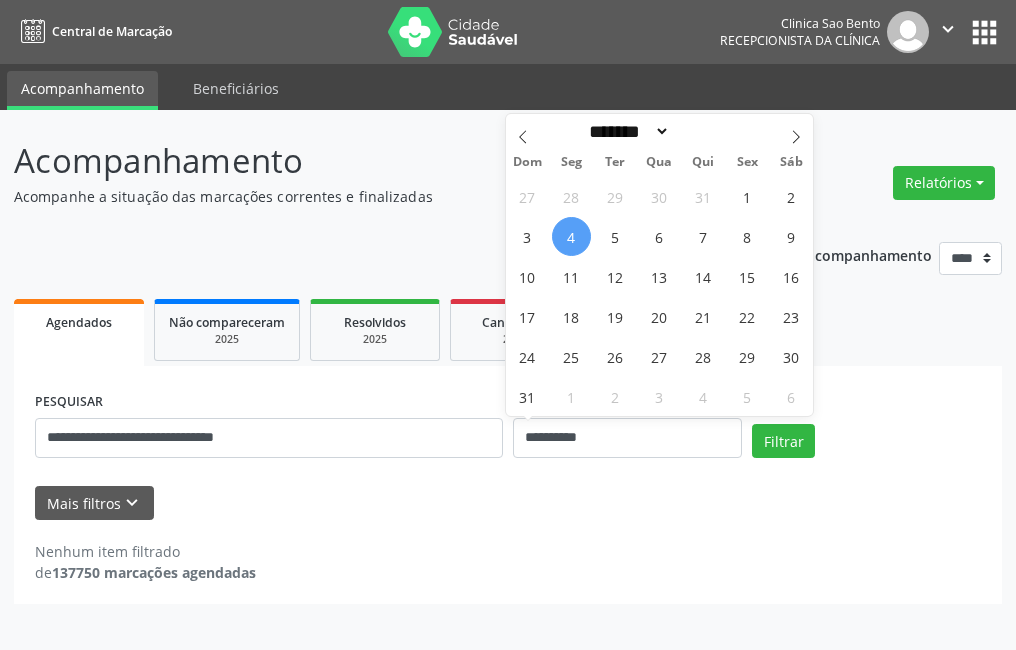drag, startPoint x: 576, startPoint y: 433, endPoint x: 589, endPoint y: 511, distance: 79.07591 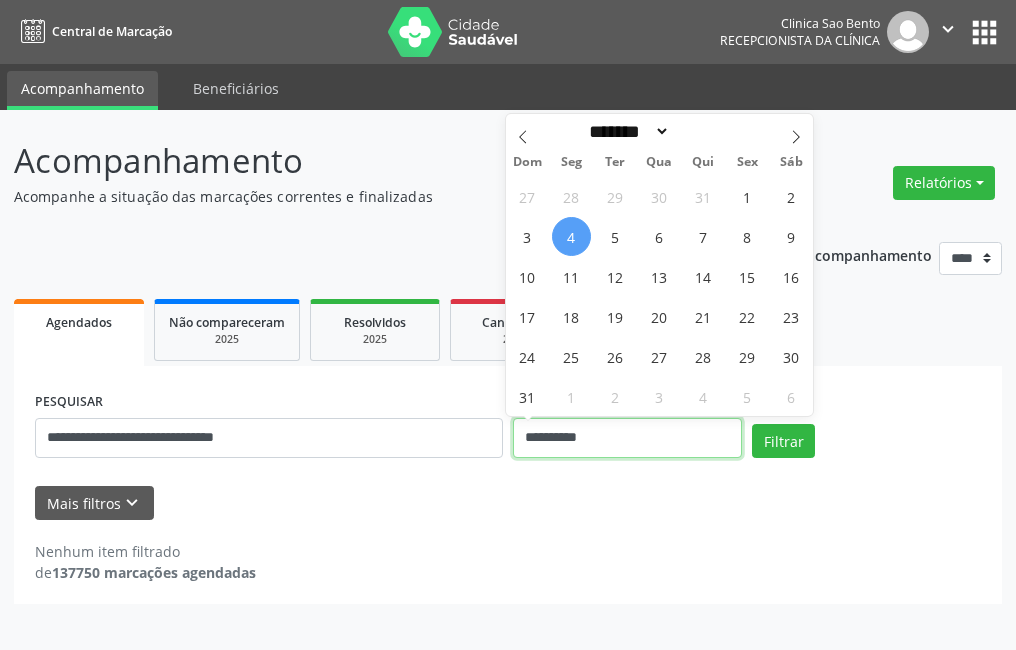 drag, startPoint x: 521, startPoint y: 434, endPoint x: 615, endPoint y: 443, distance: 94.42987 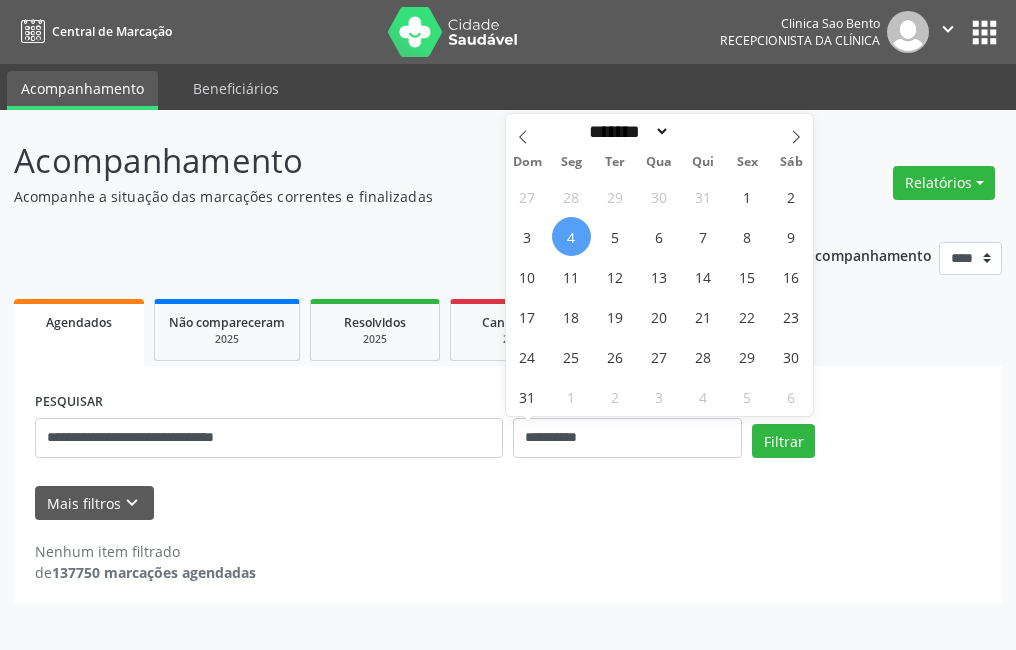 select on "*" 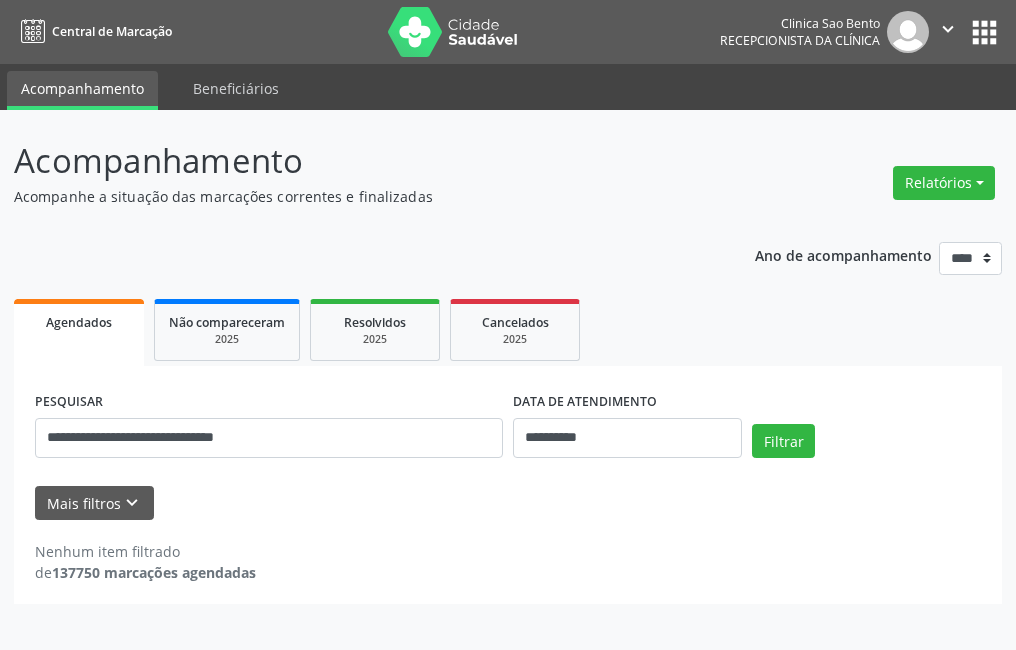 drag, startPoint x: 615, startPoint y: 443, endPoint x: 636, endPoint y: 598, distance: 156.4161 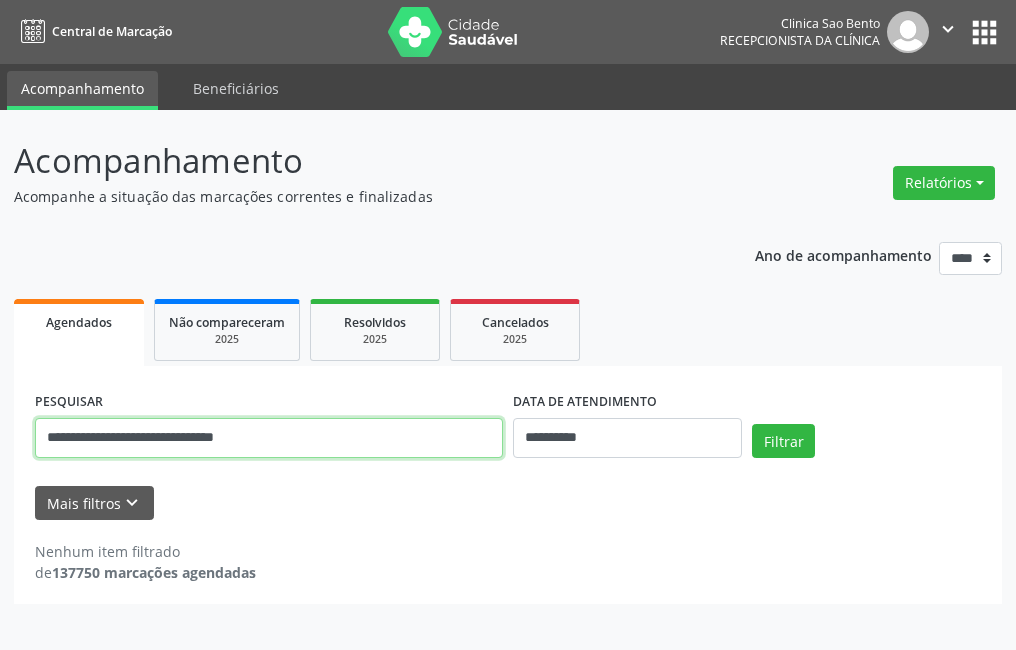 click on "**********" at bounding box center (269, 438) 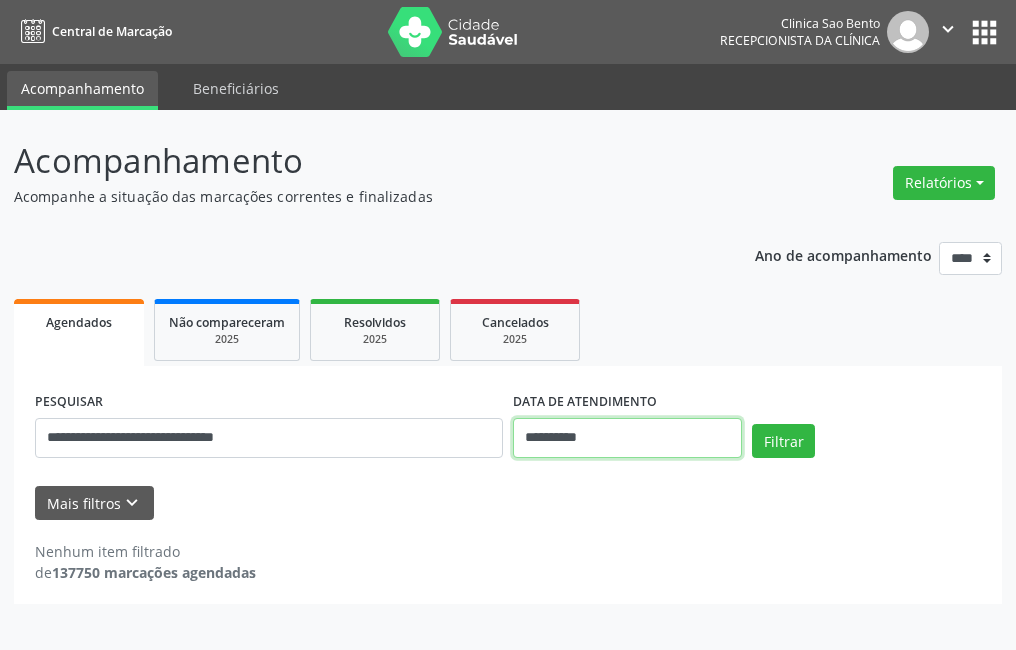 drag, startPoint x: 604, startPoint y: 419, endPoint x: 584, endPoint y: 446, distance: 33.600594 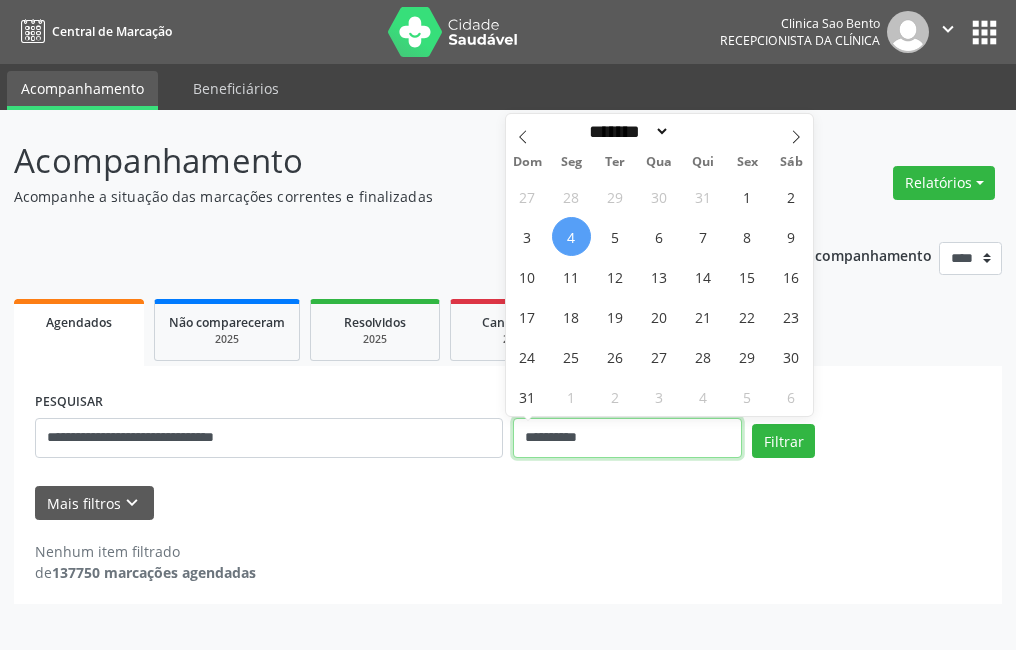 click on "**********" at bounding box center [627, 438] 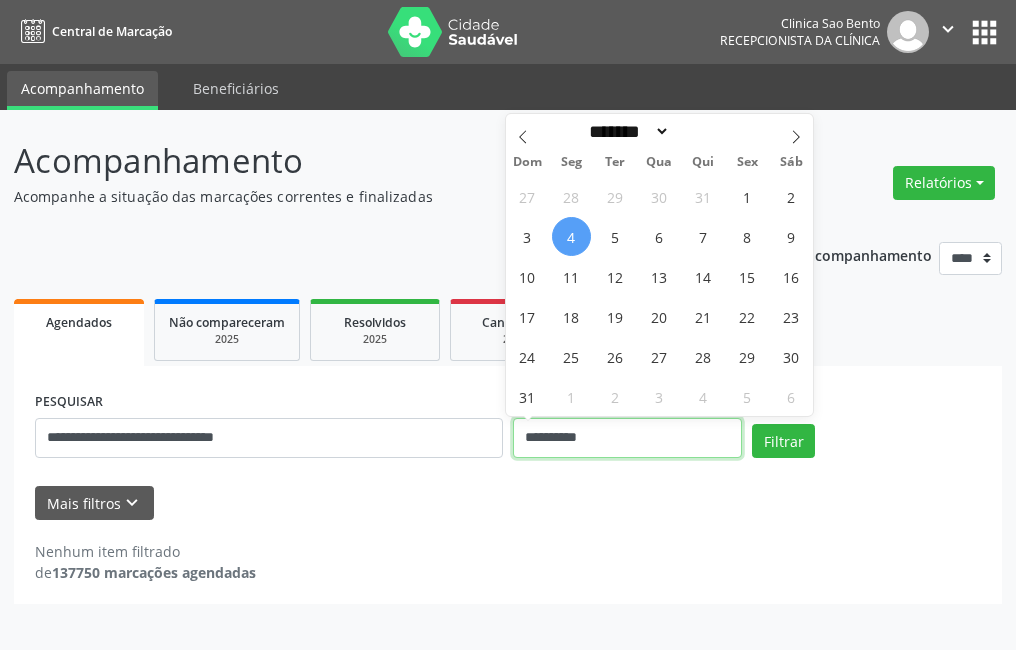 click on "**********" at bounding box center [627, 438] 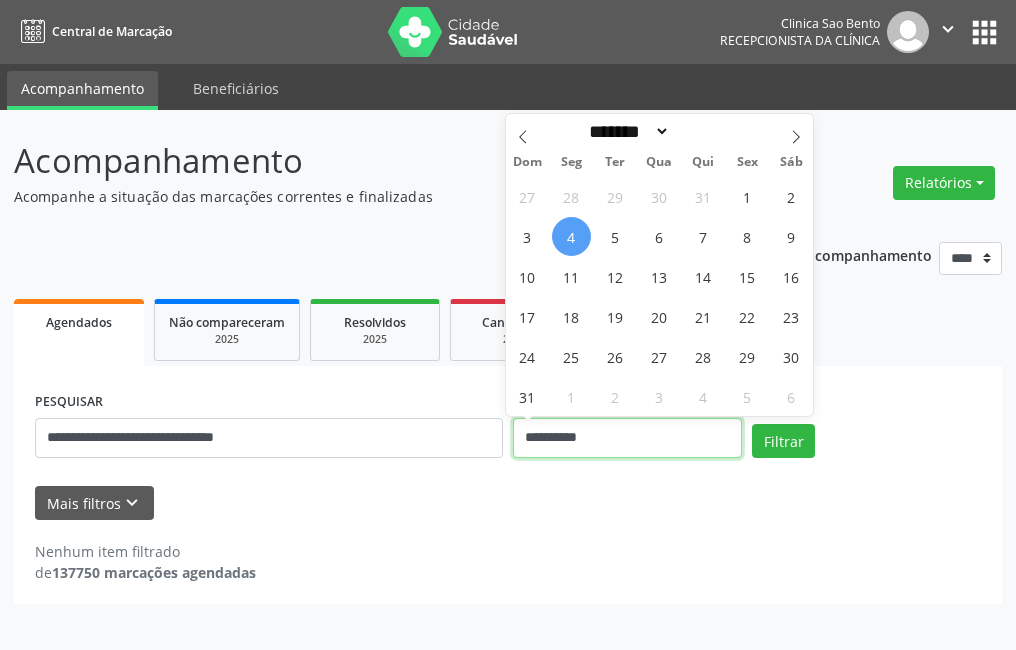 click on "**********" at bounding box center (627, 438) 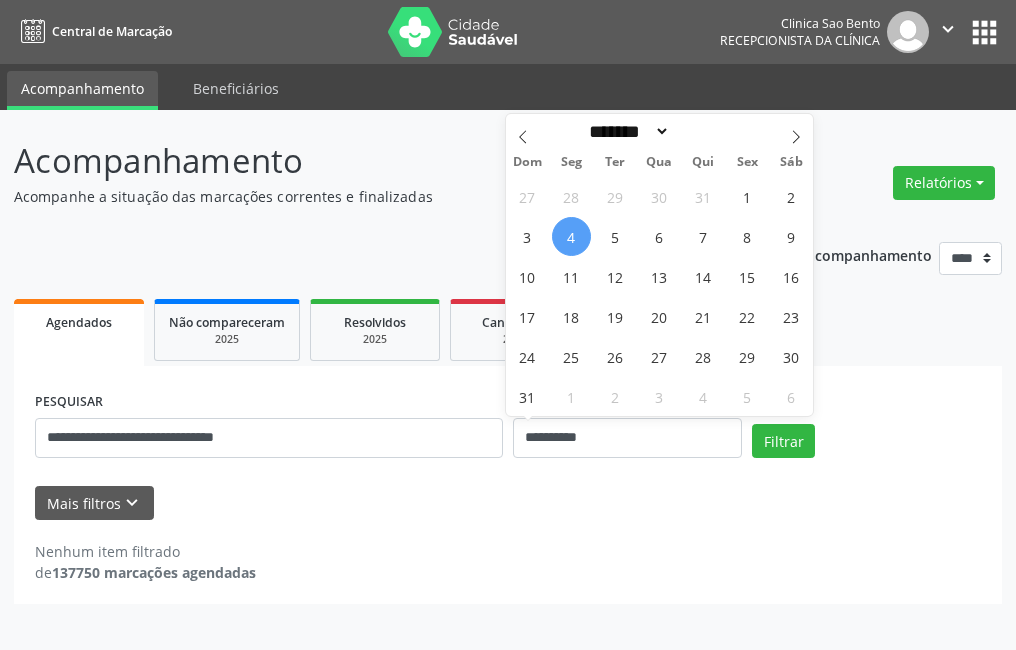 select on "*" 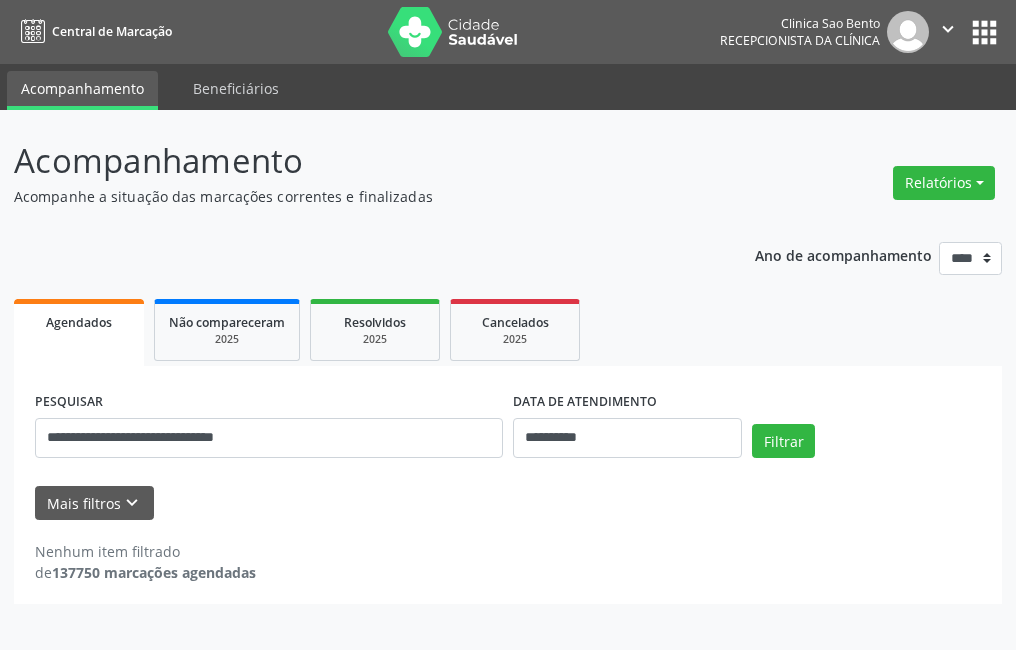 drag, startPoint x: 548, startPoint y: 433, endPoint x: 600, endPoint y: 491, distance: 77.89737 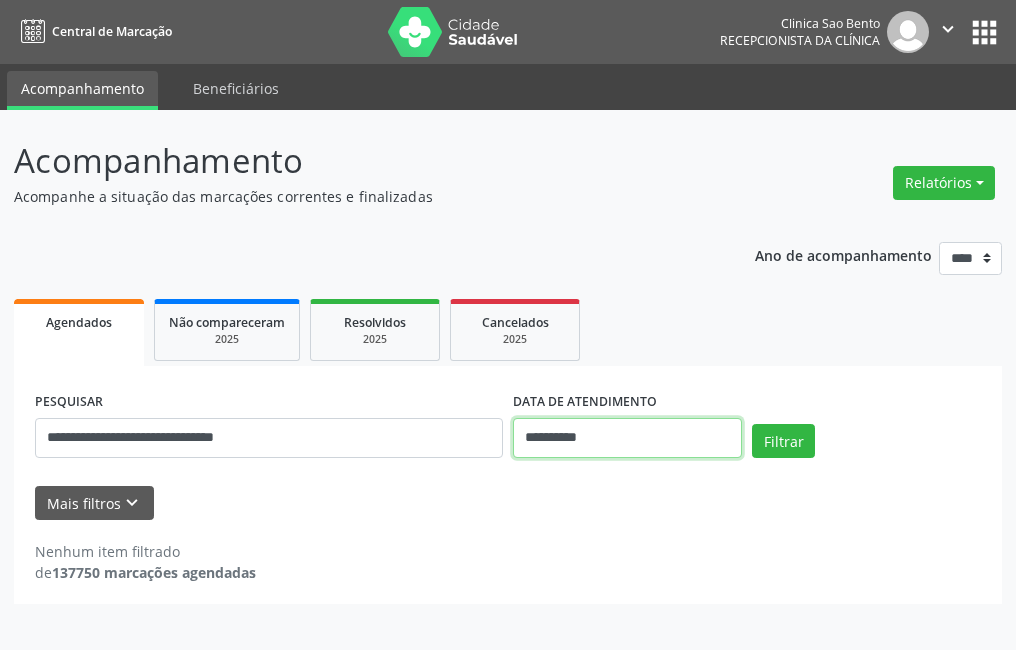 click on "**********" at bounding box center (627, 438) 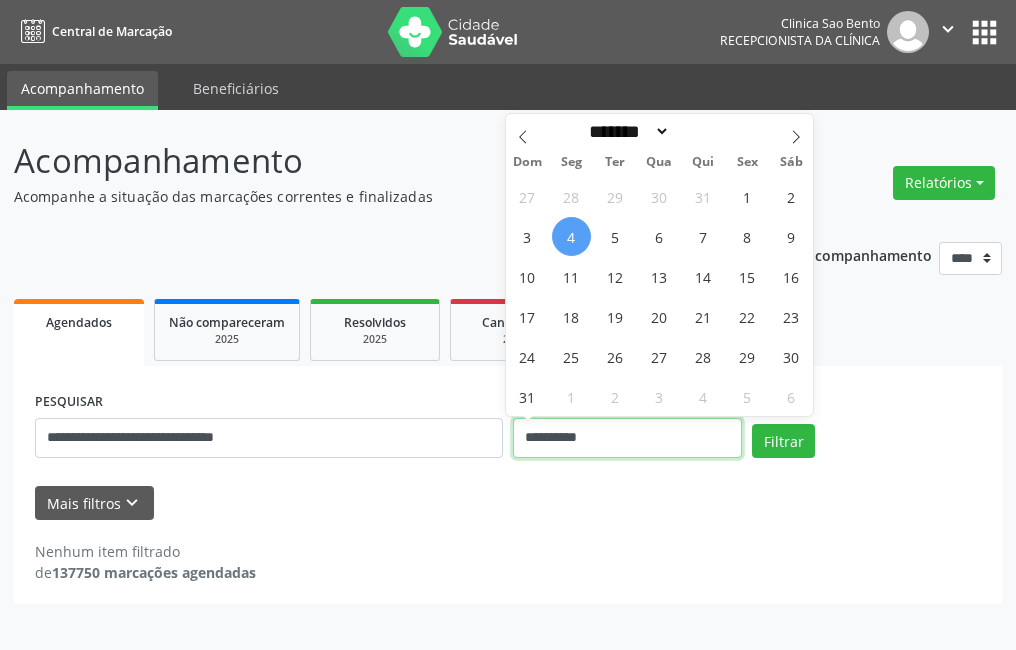 click on "**********" at bounding box center (627, 438) 